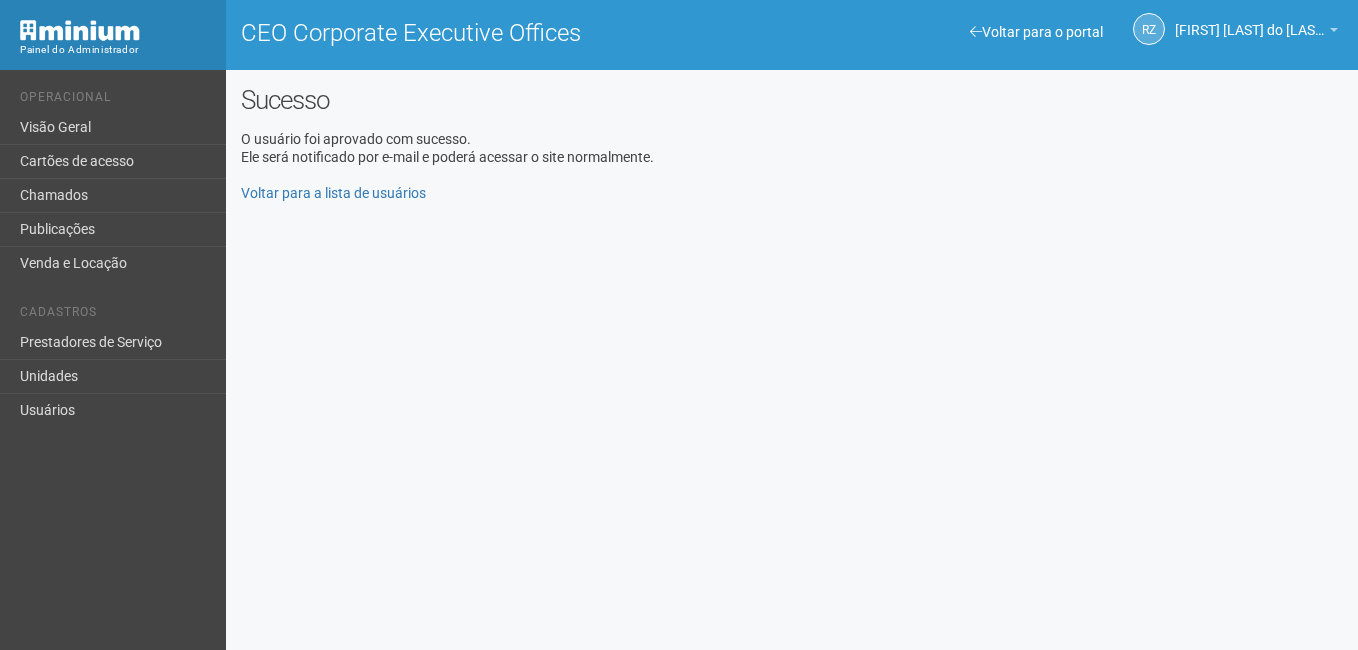 scroll, scrollTop: 0, scrollLeft: 0, axis: both 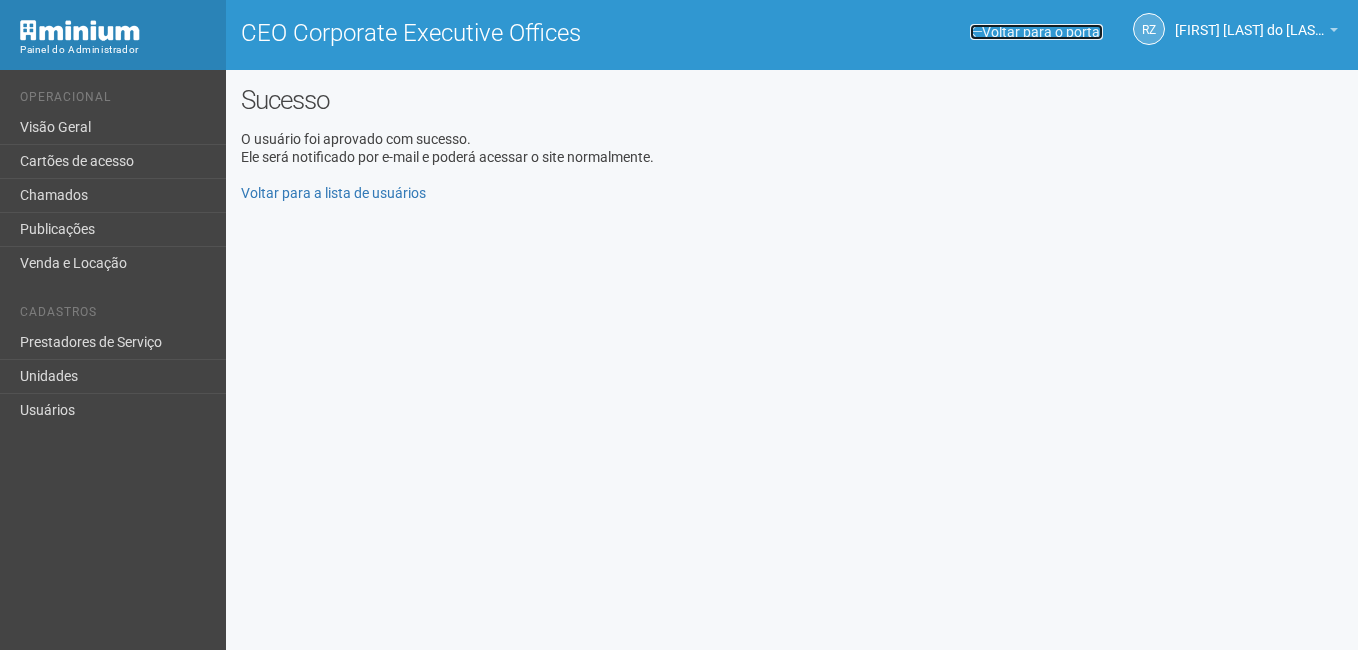 click at bounding box center [976, 32] 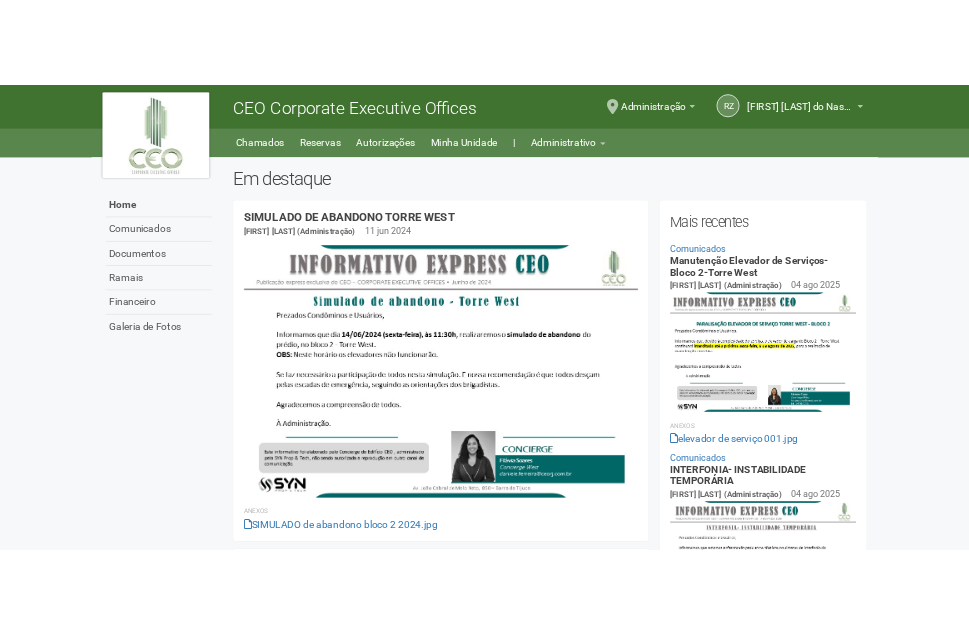 scroll, scrollTop: 0, scrollLeft: 0, axis: both 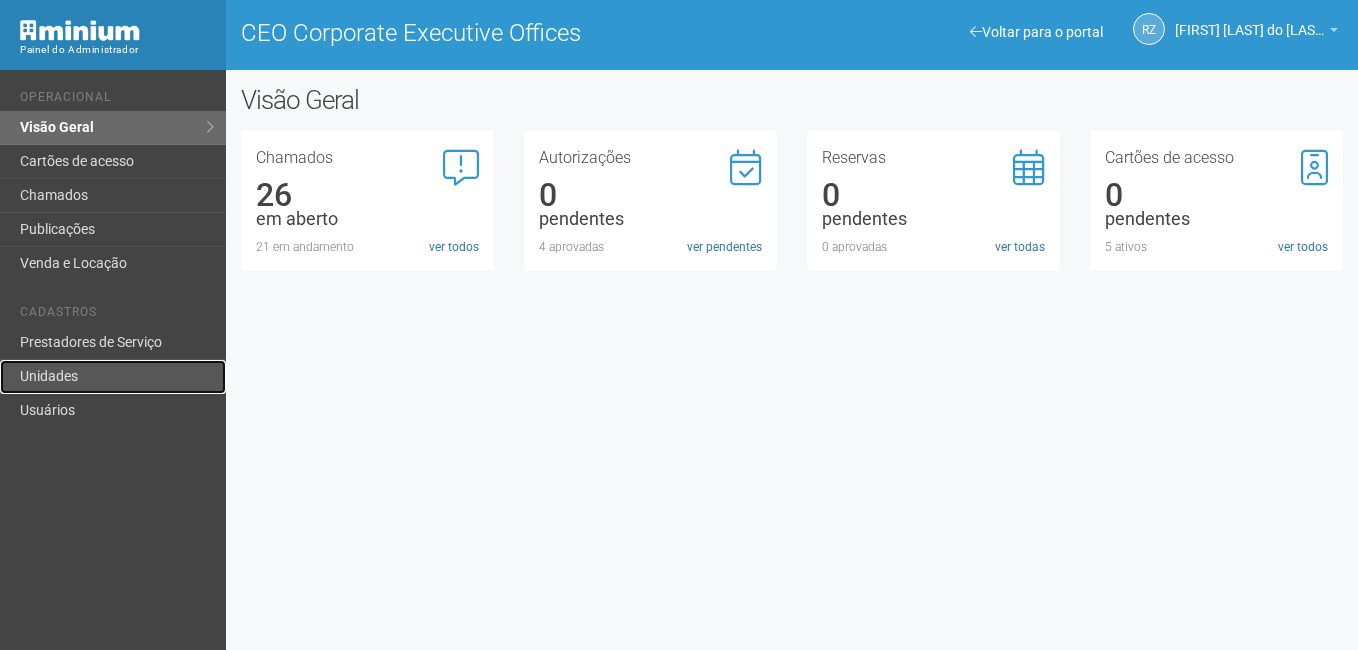 click on "Unidades" at bounding box center (113, 377) 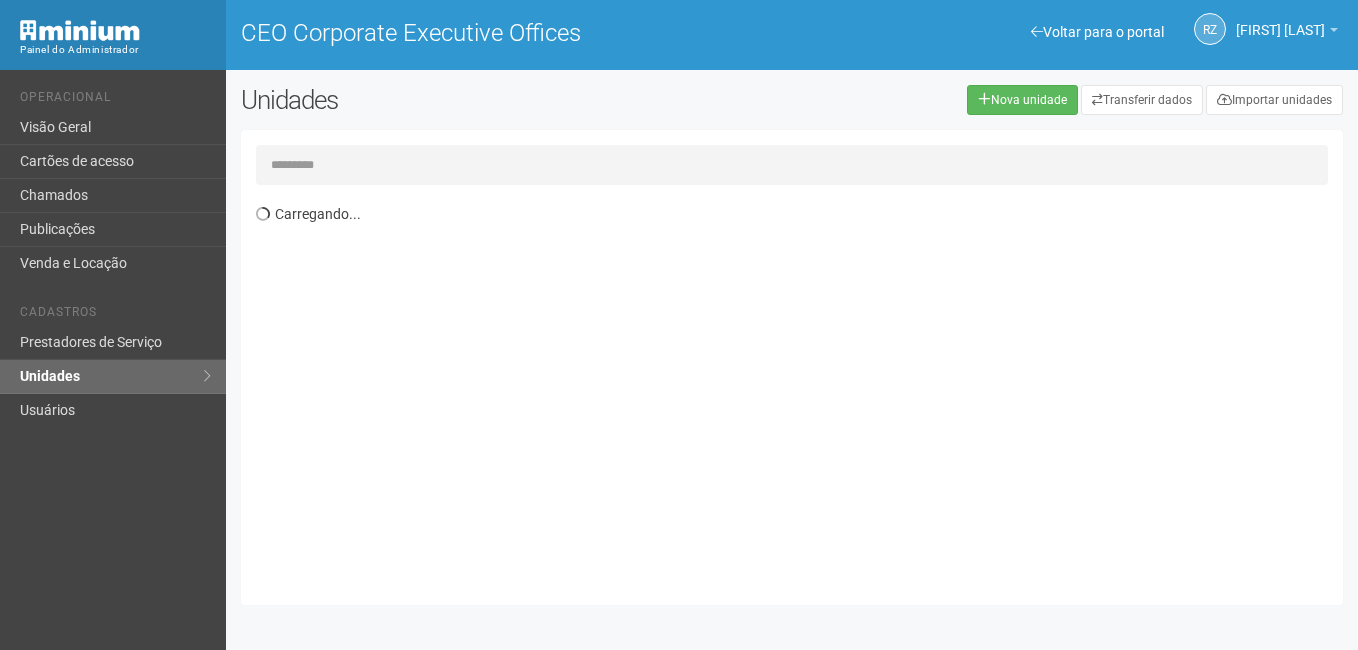 scroll, scrollTop: 0, scrollLeft: 0, axis: both 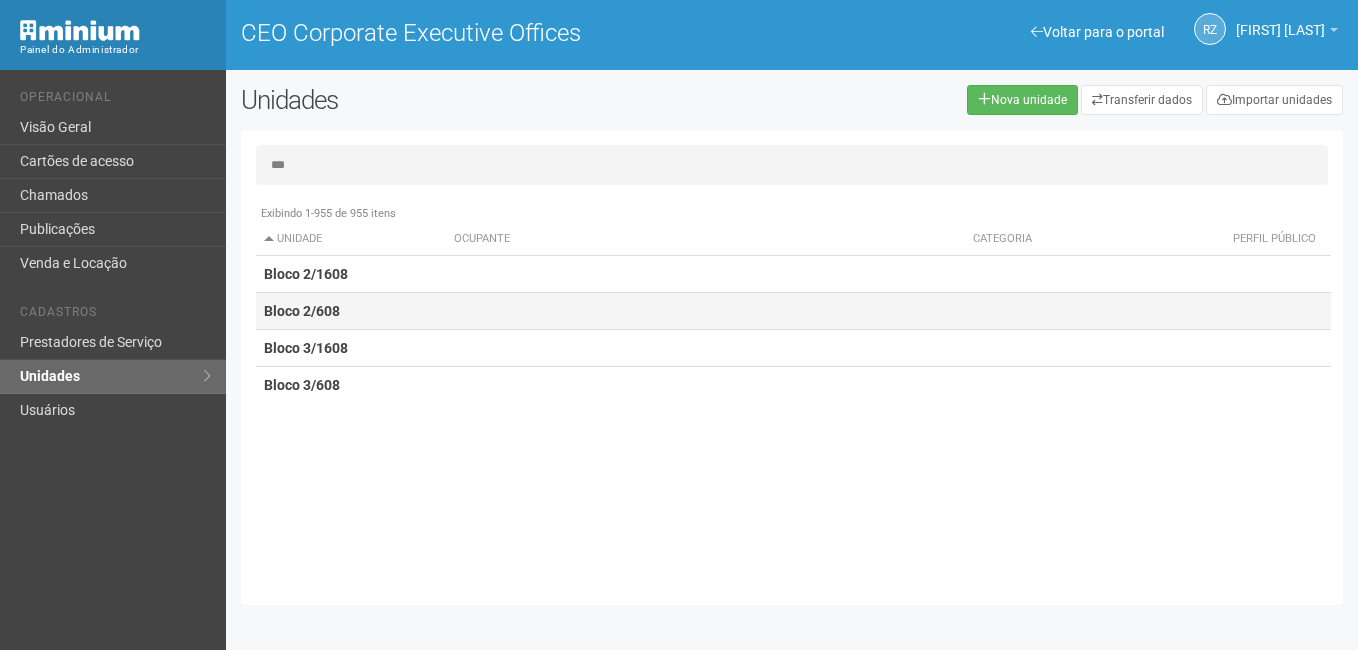 type on "***" 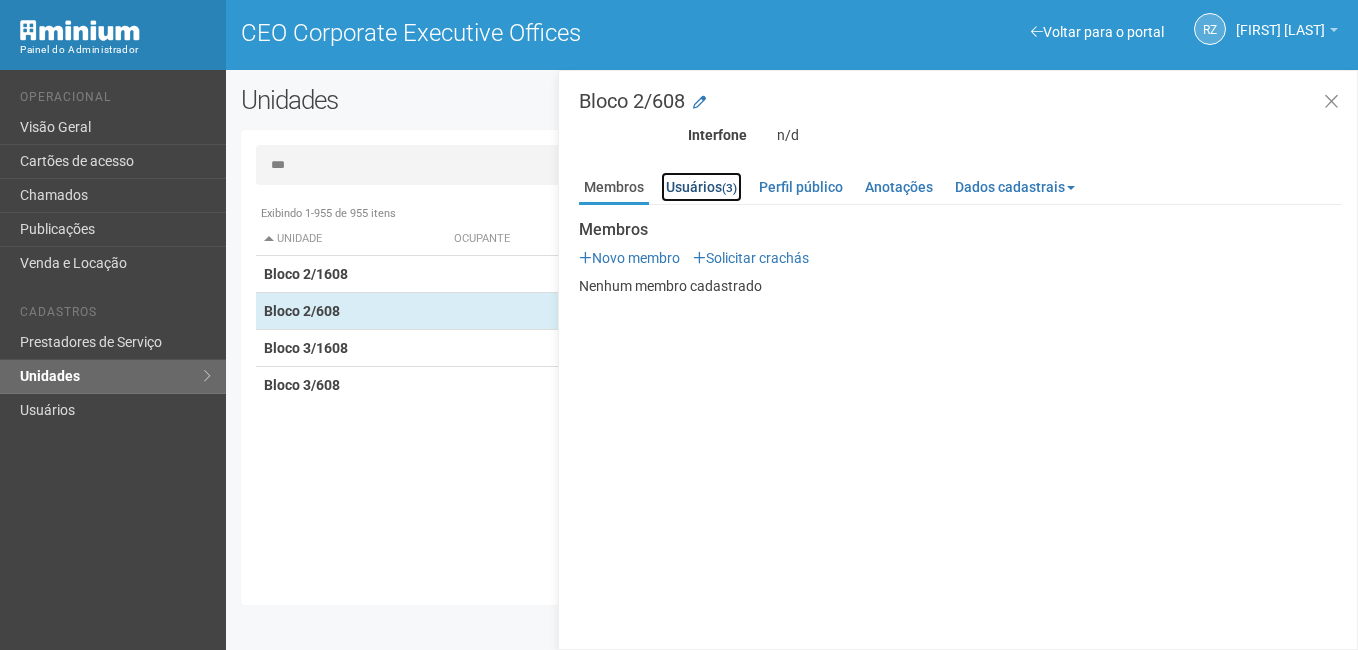 click on "Usuários  (3)" at bounding box center [701, 187] 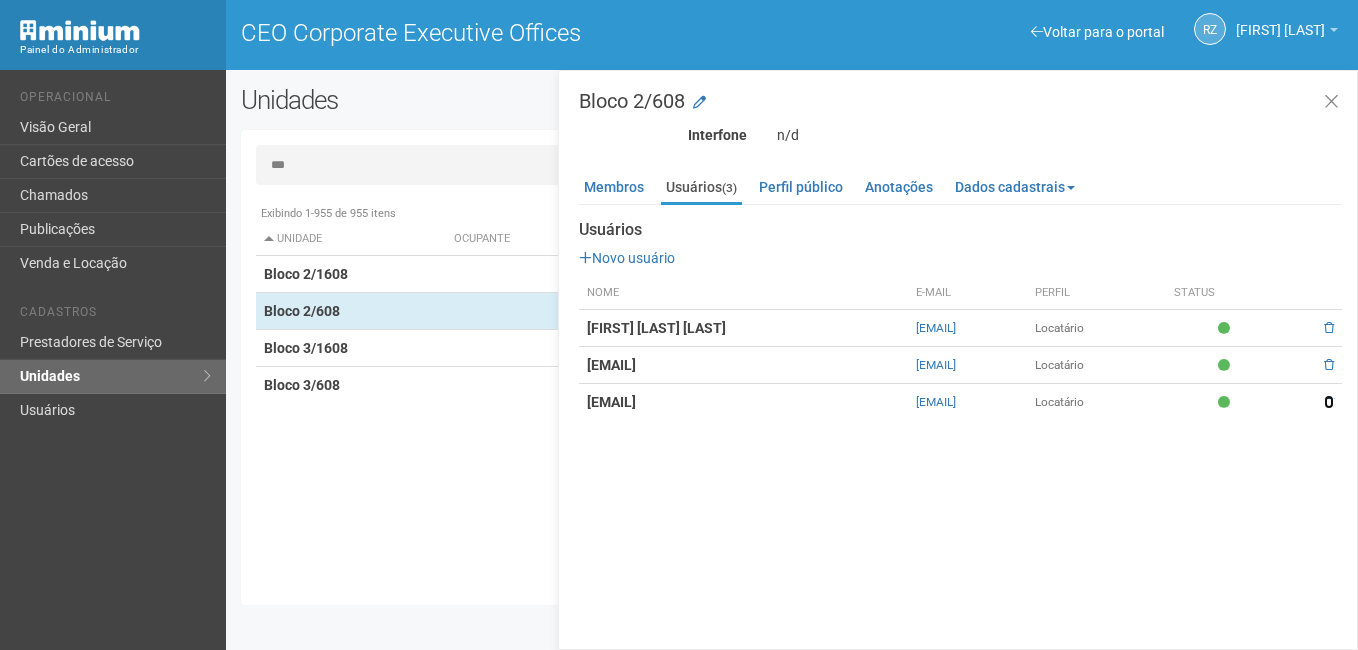 click at bounding box center (1329, 402) 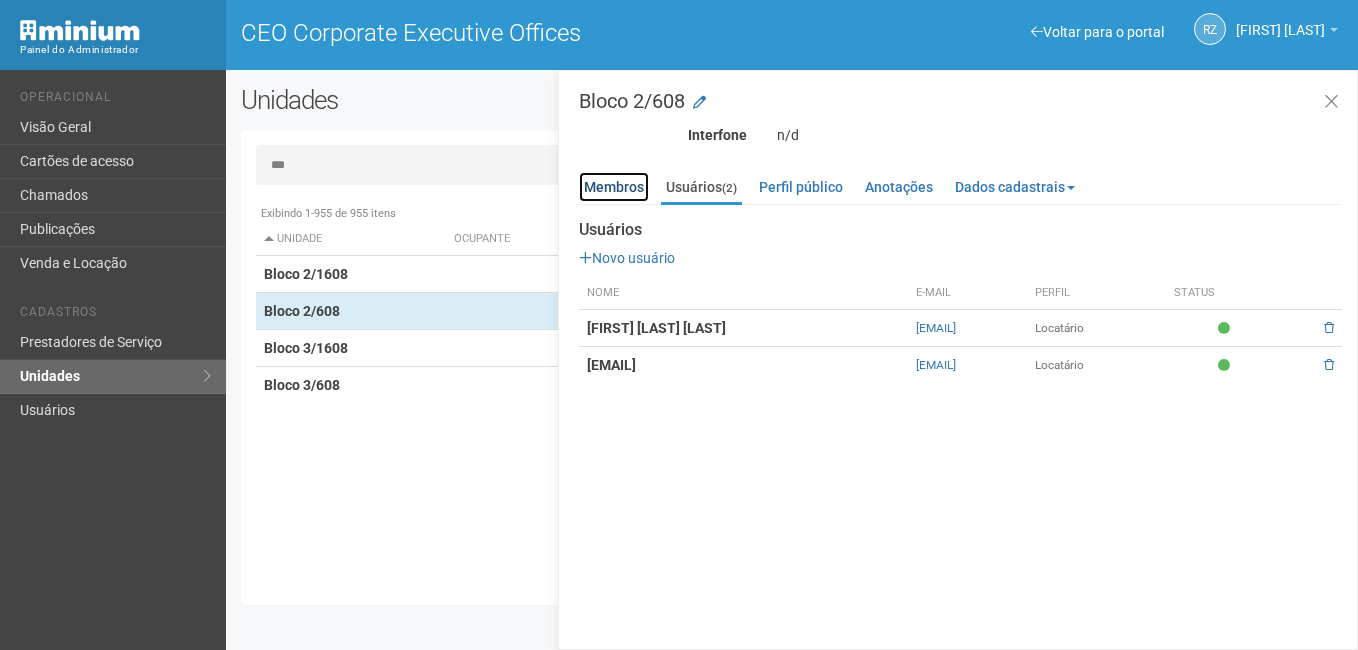 click on "Membros" at bounding box center (614, 187) 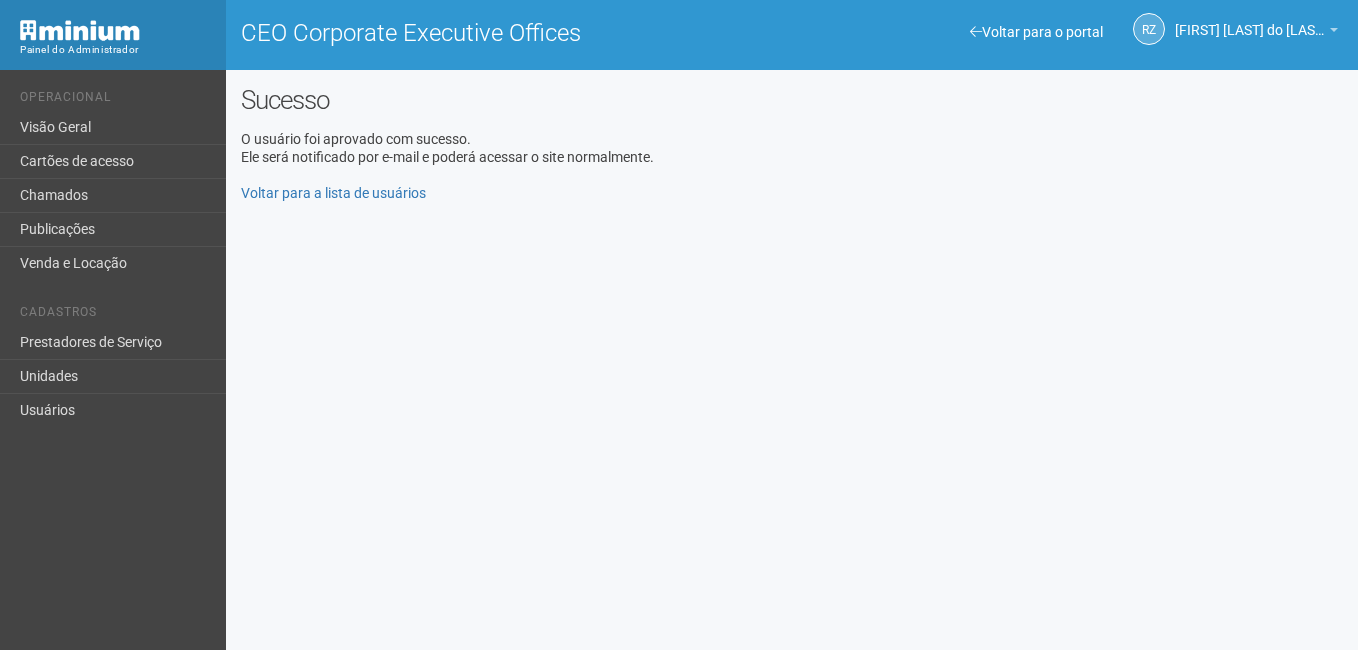 scroll, scrollTop: 0, scrollLeft: 0, axis: both 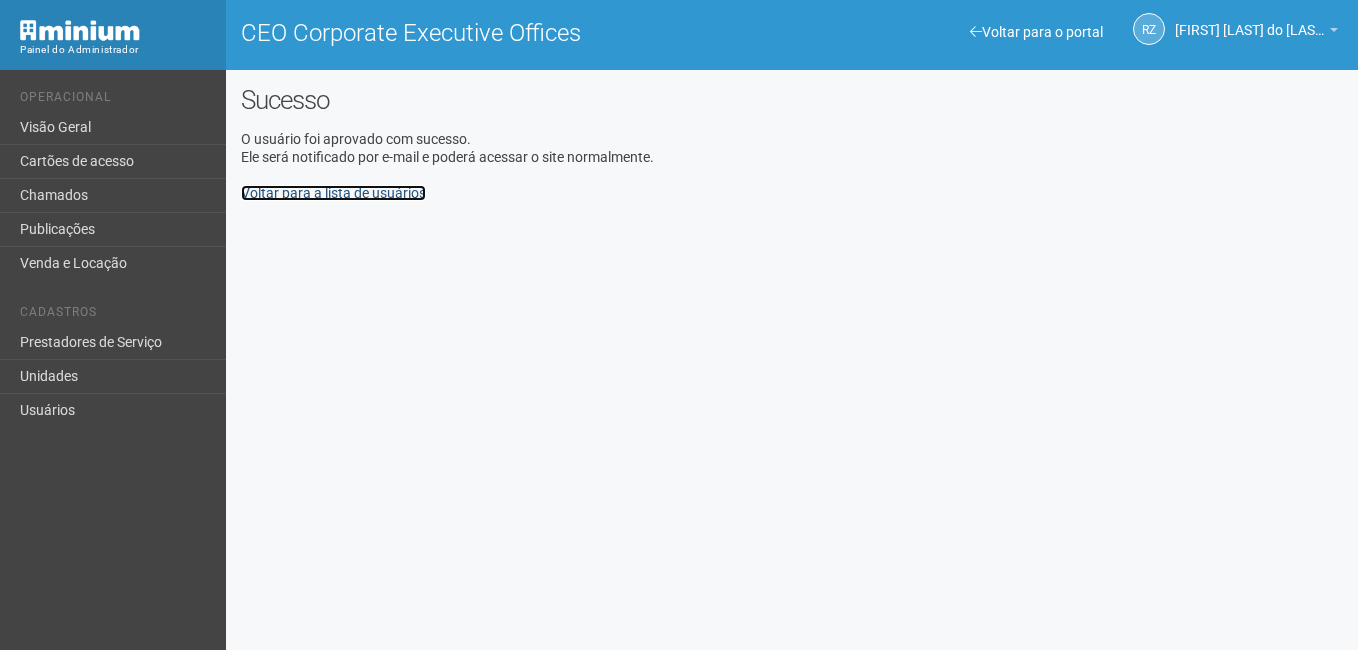 click on "Voltar para a lista de usuários" at bounding box center (333, 193) 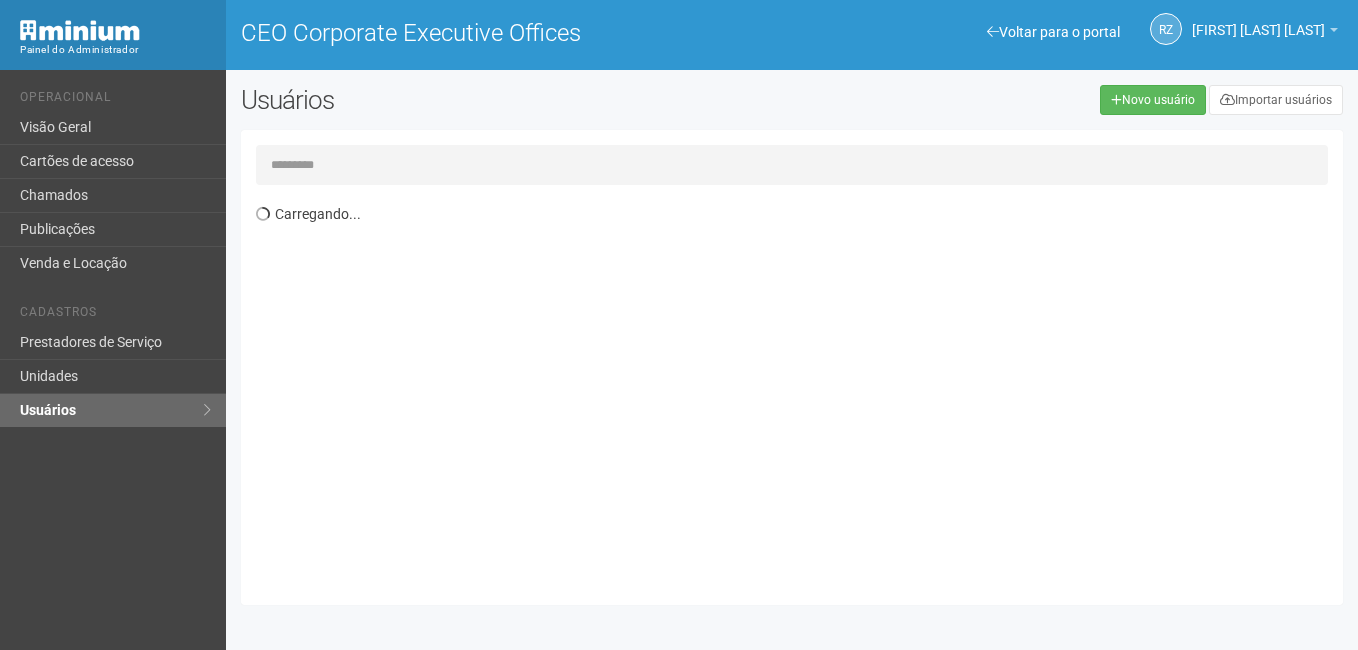 scroll, scrollTop: 0, scrollLeft: 0, axis: both 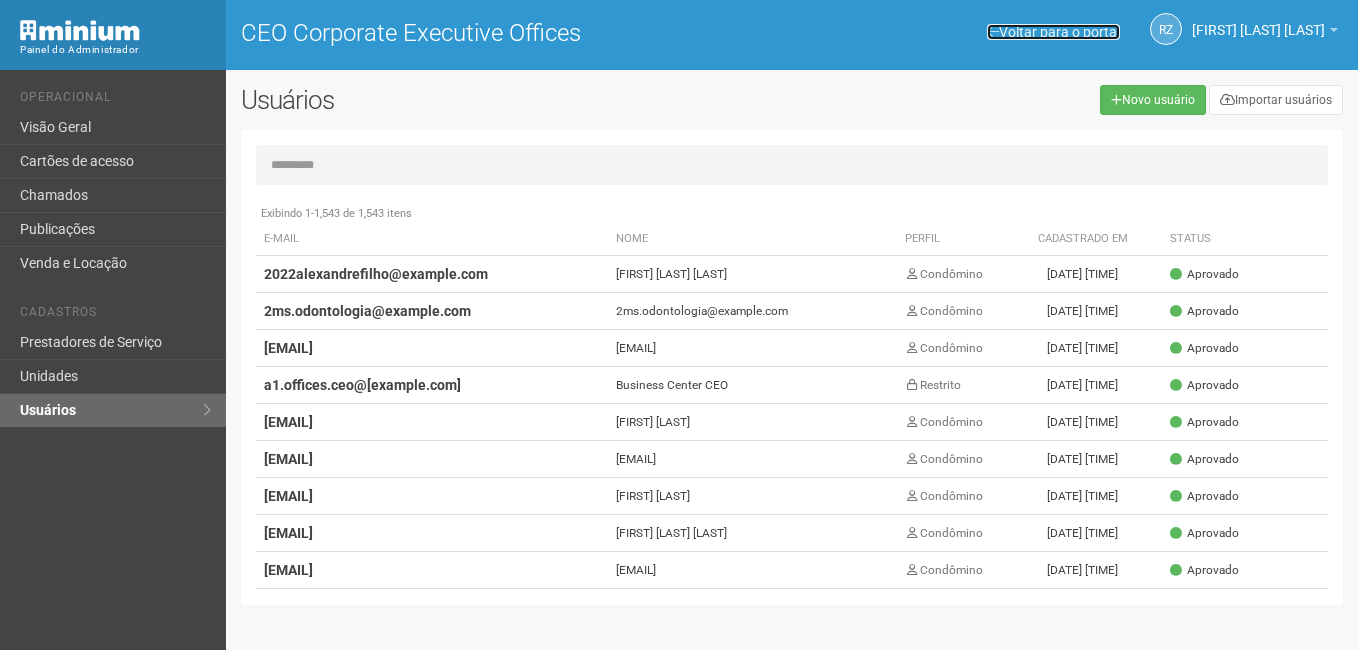 click at bounding box center [993, 32] 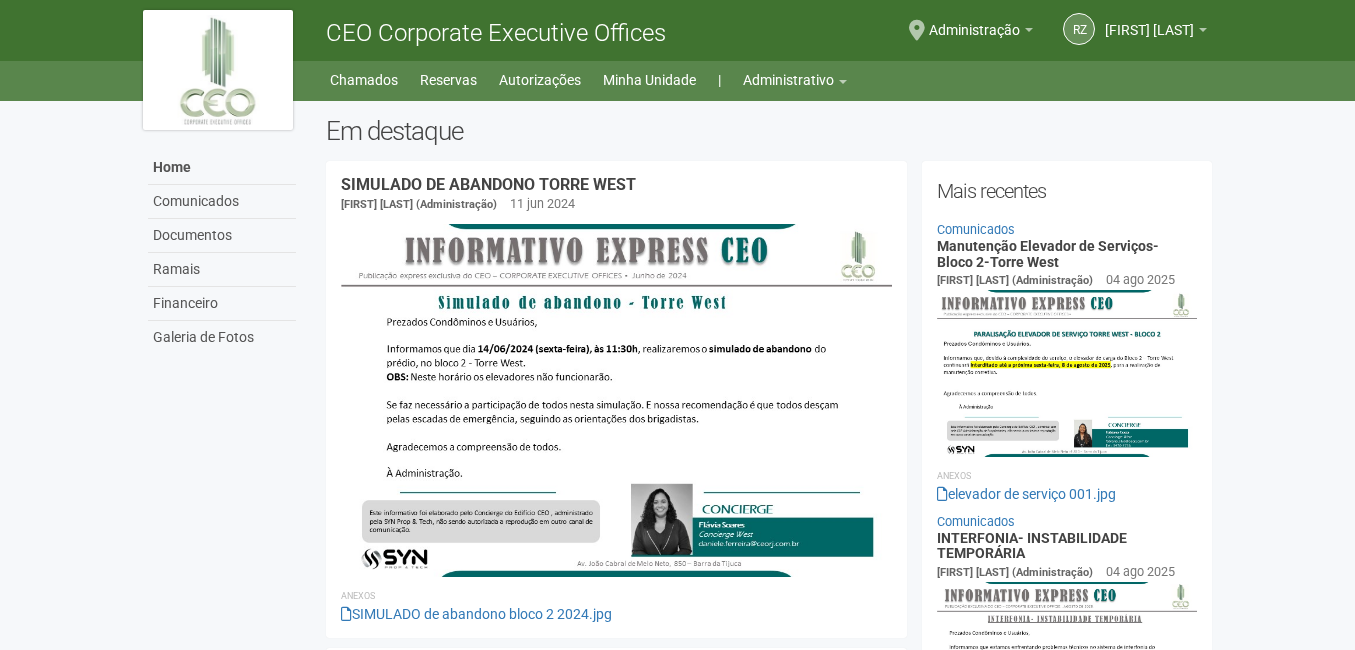 scroll, scrollTop: 0, scrollLeft: 0, axis: both 